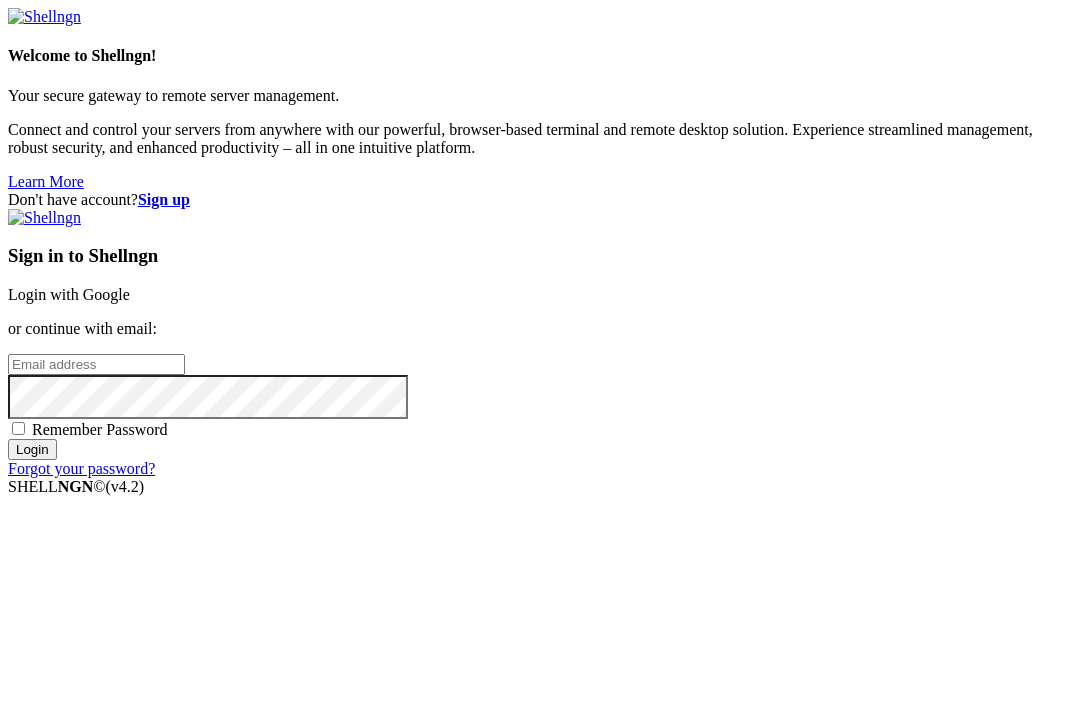 scroll, scrollTop: 0, scrollLeft: 0, axis: both 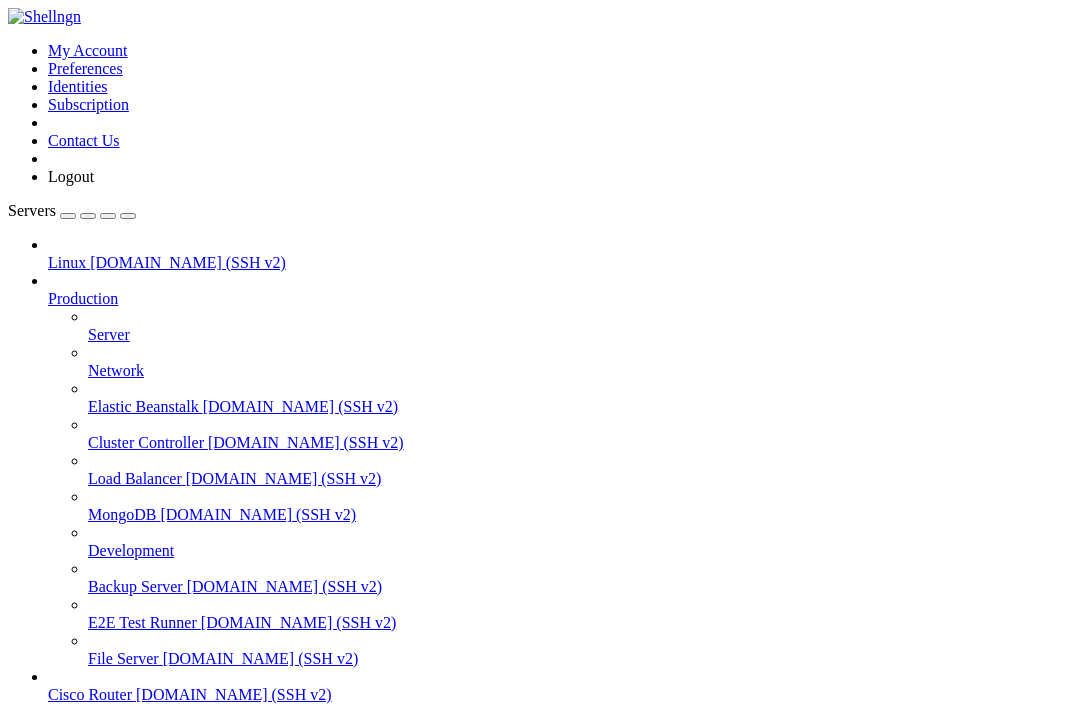 click on "Connect" at bounding box center (139, 925) 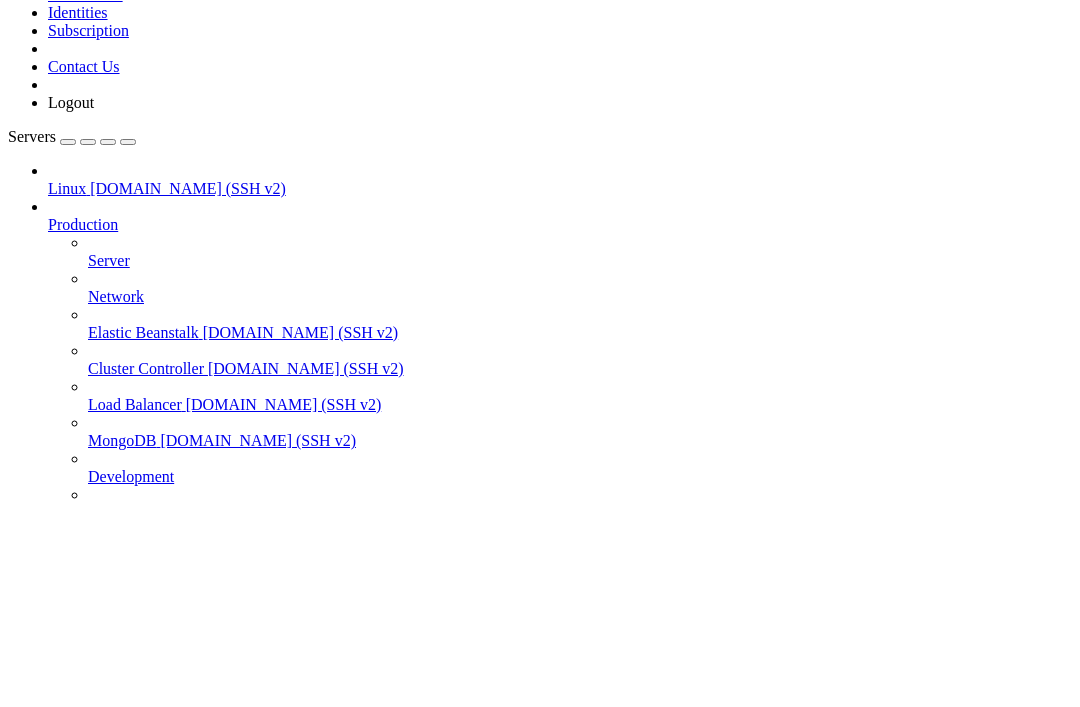 type 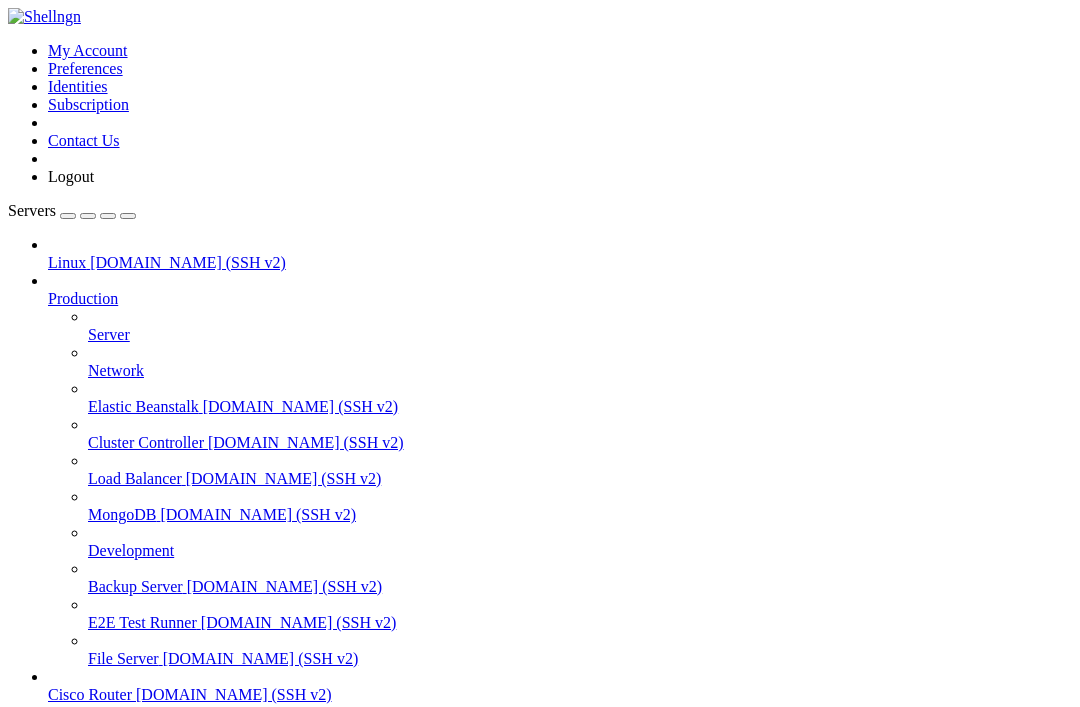 click on "root@tth1:~#" 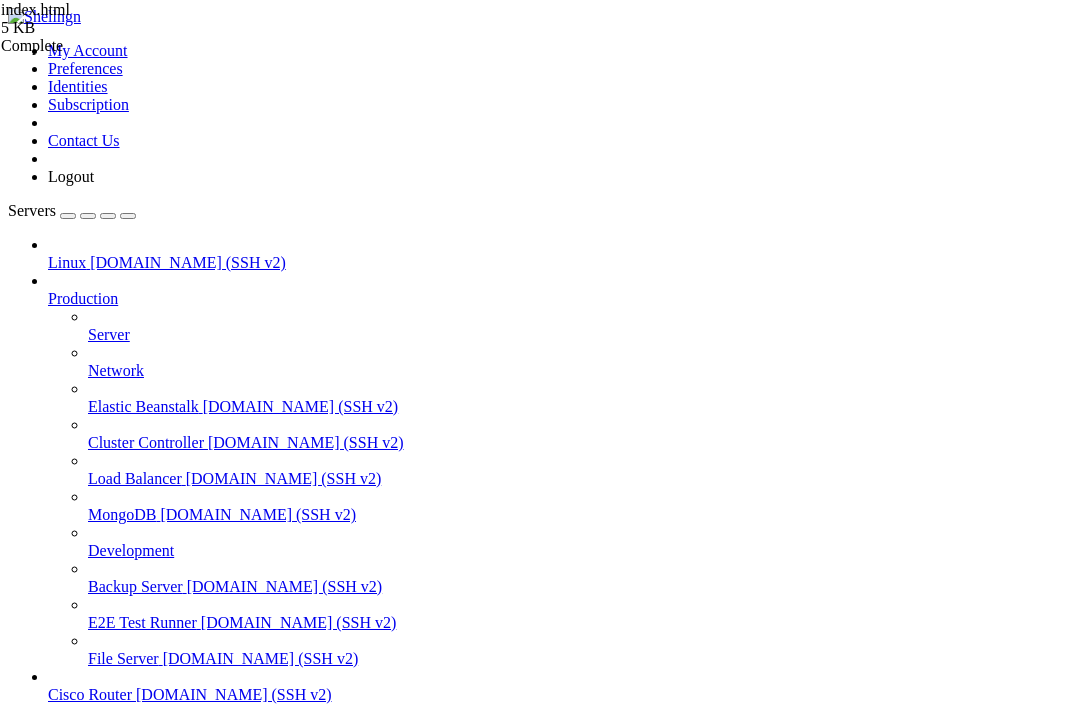 scroll, scrollTop: 84, scrollLeft: 0, axis: vertical 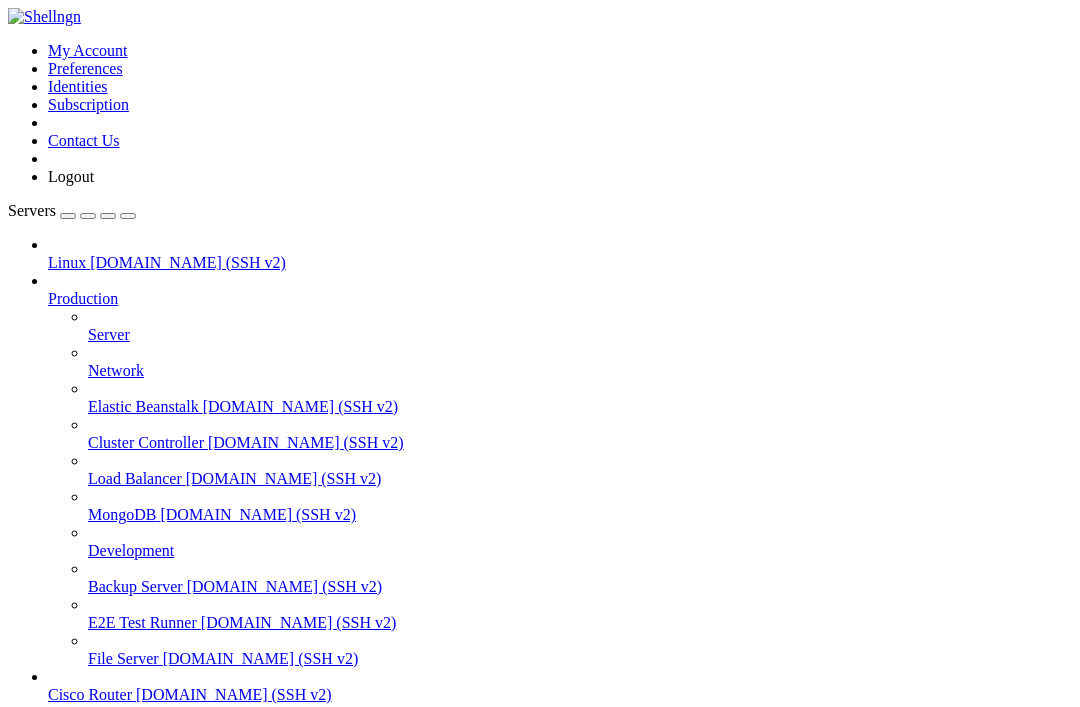 click on "Connect" at bounding box center (139, 925) 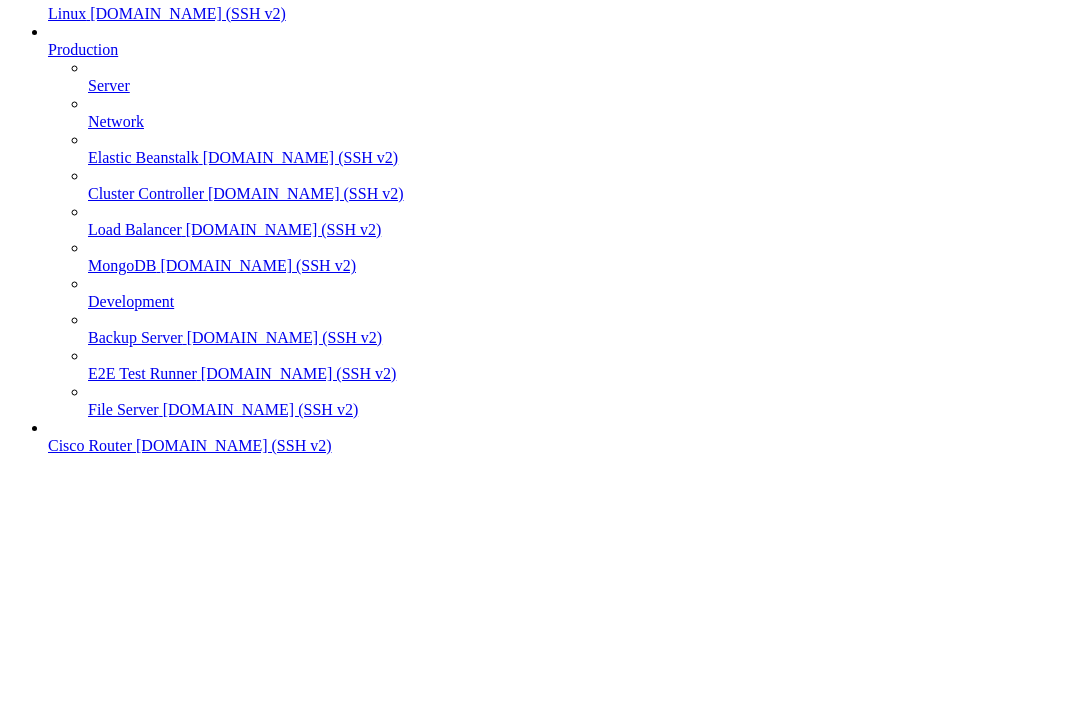 scroll, scrollTop: 0, scrollLeft: 0, axis: both 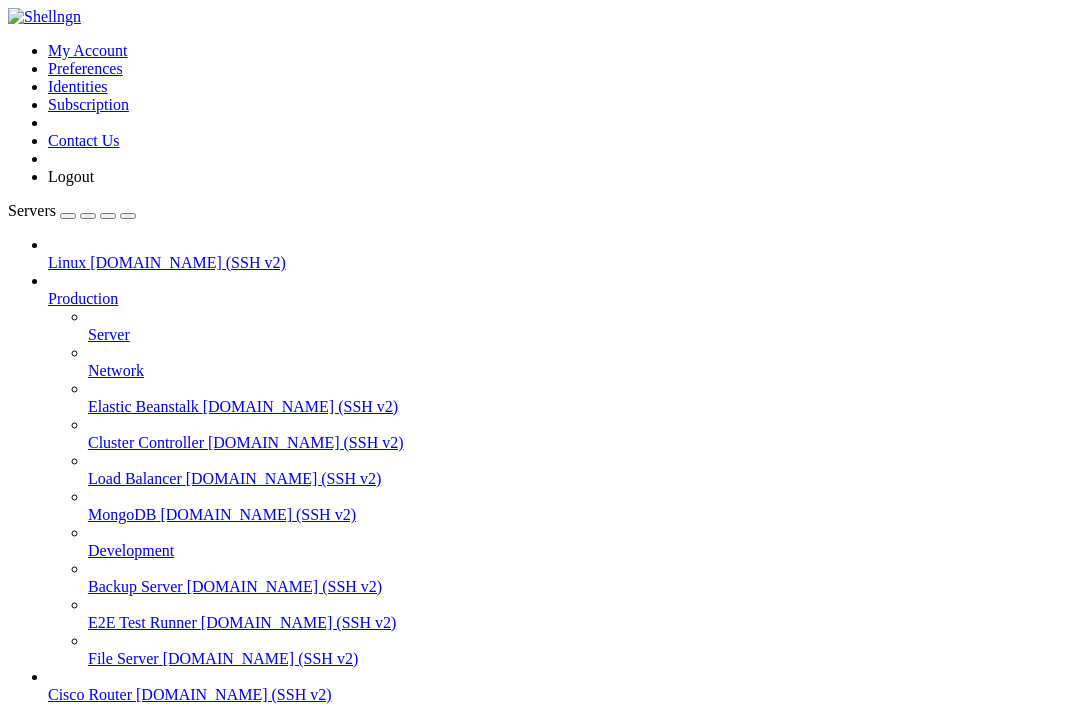 click on "Open SFTP" at bounding box center [85, 942] 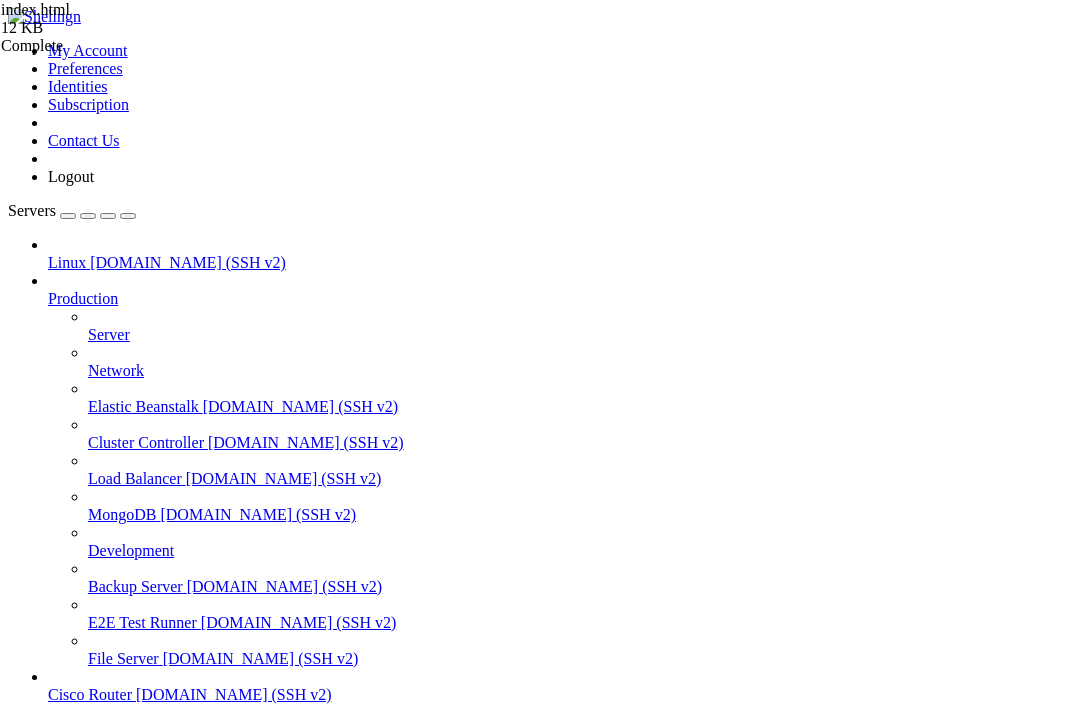 scroll, scrollTop: 1178, scrollLeft: 0, axis: vertical 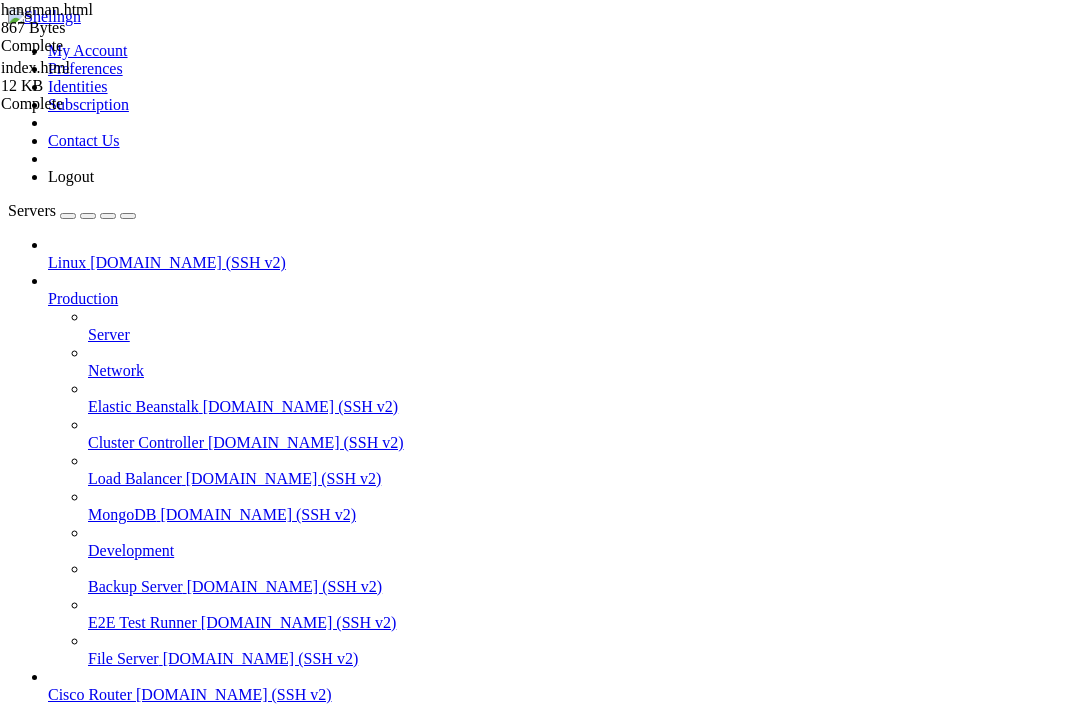 click at bounding box center (56, 1684) 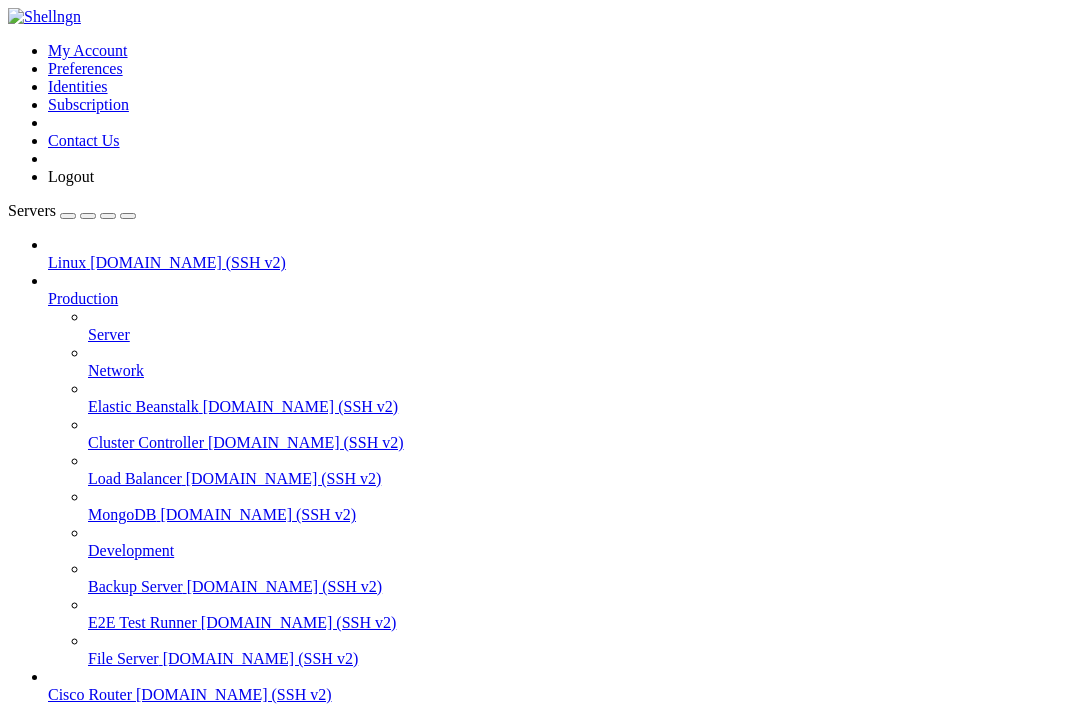 scroll, scrollTop: 0, scrollLeft: 0, axis: both 